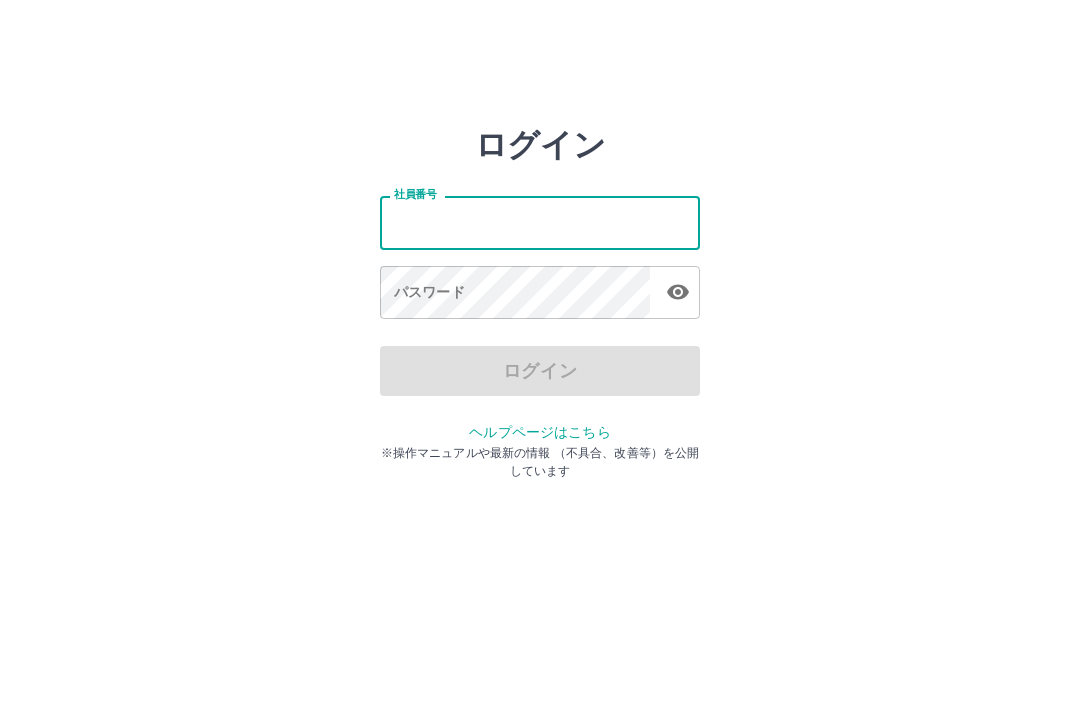 scroll, scrollTop: 0, scrollLeft: 0, axis: both 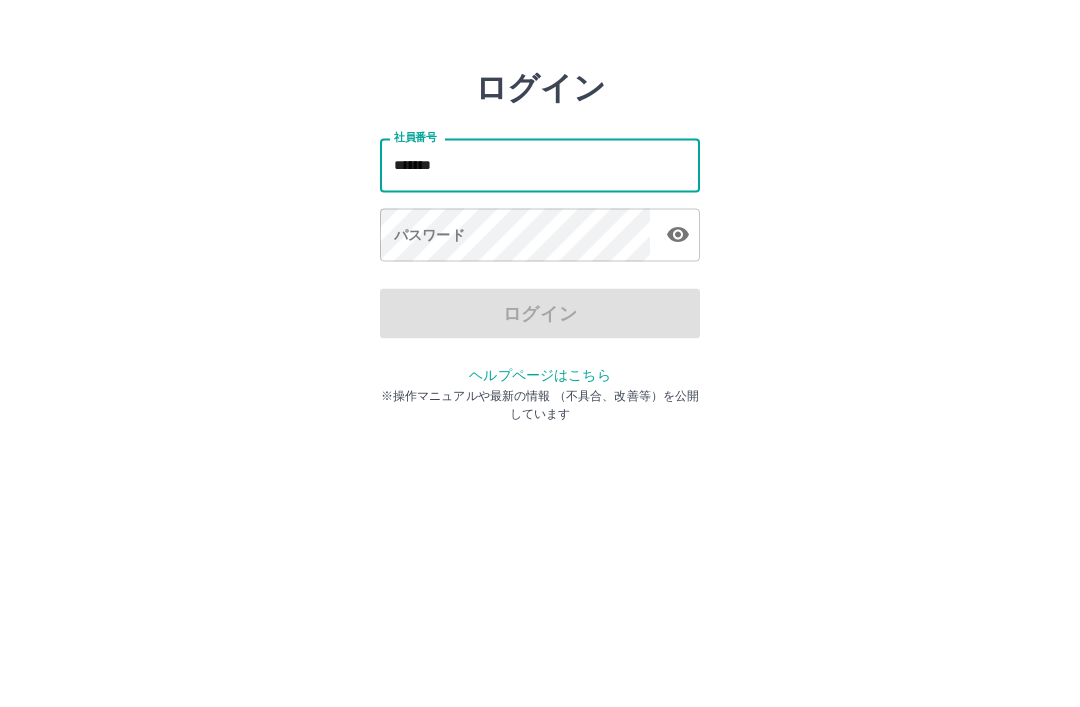 type on "*******" 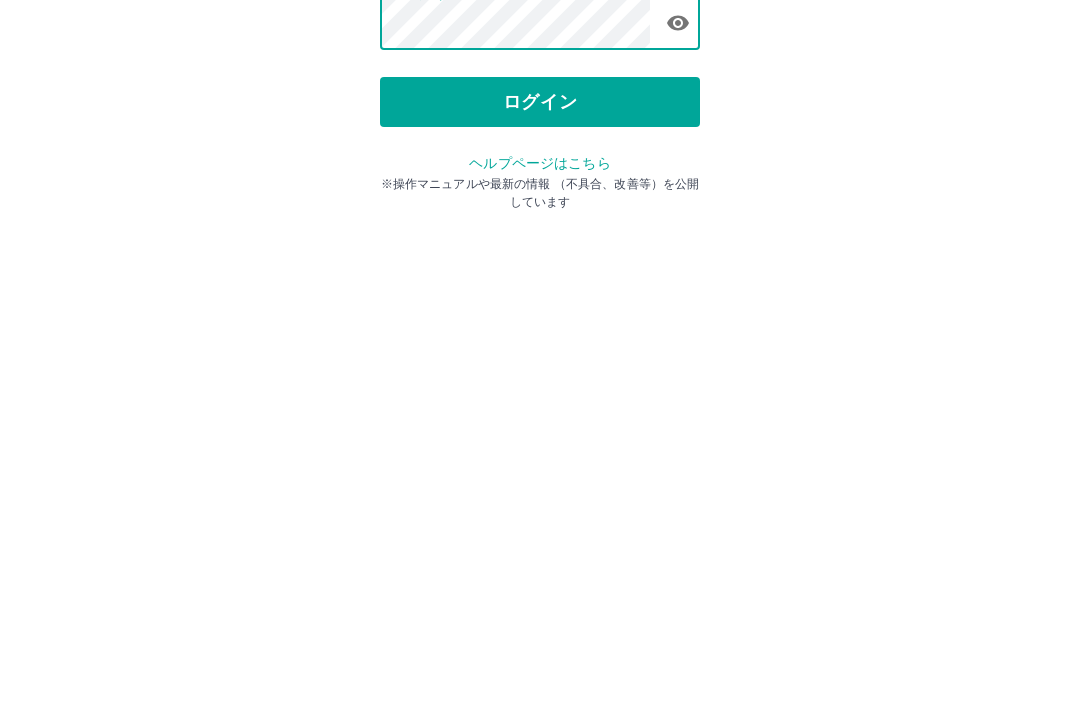click on "ログイン" at bounding box center (540, 371) 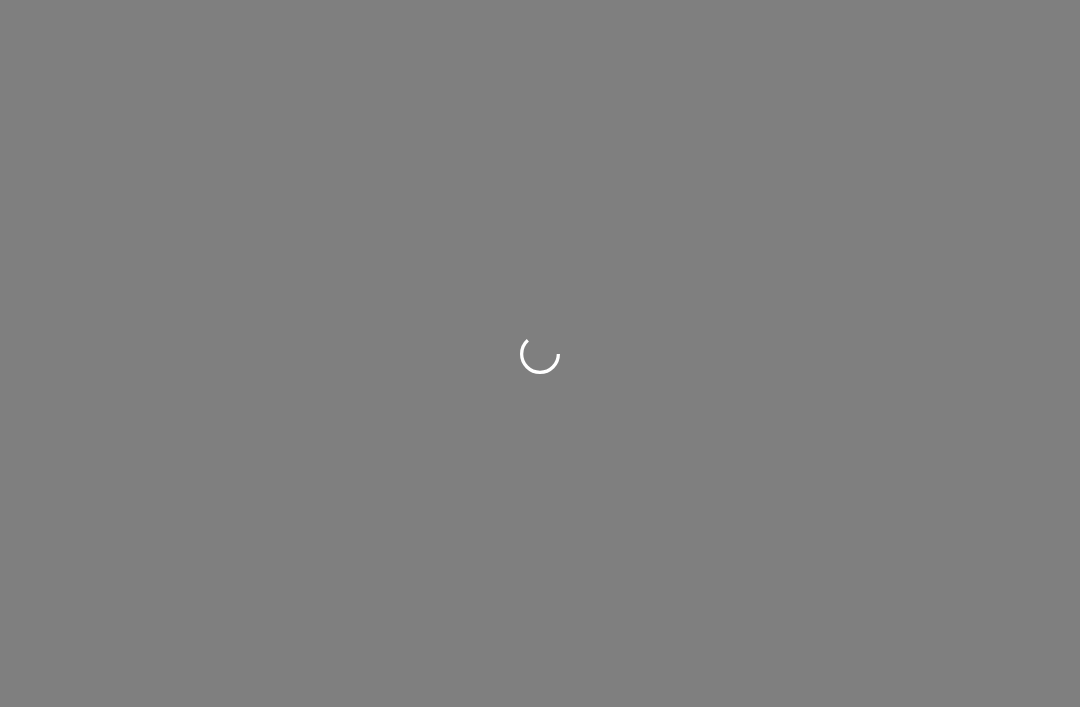 scroll, scrollTop: 0, scrollLeft: 0, axis: both 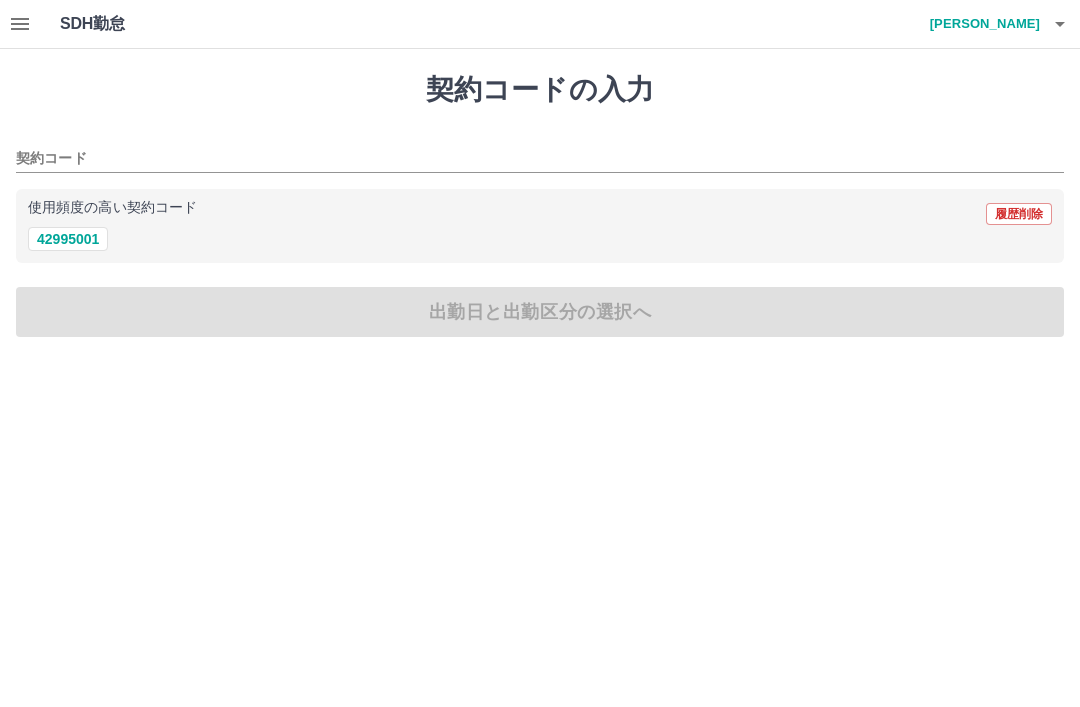 click on "42995001" at bounding box center [68, 239] 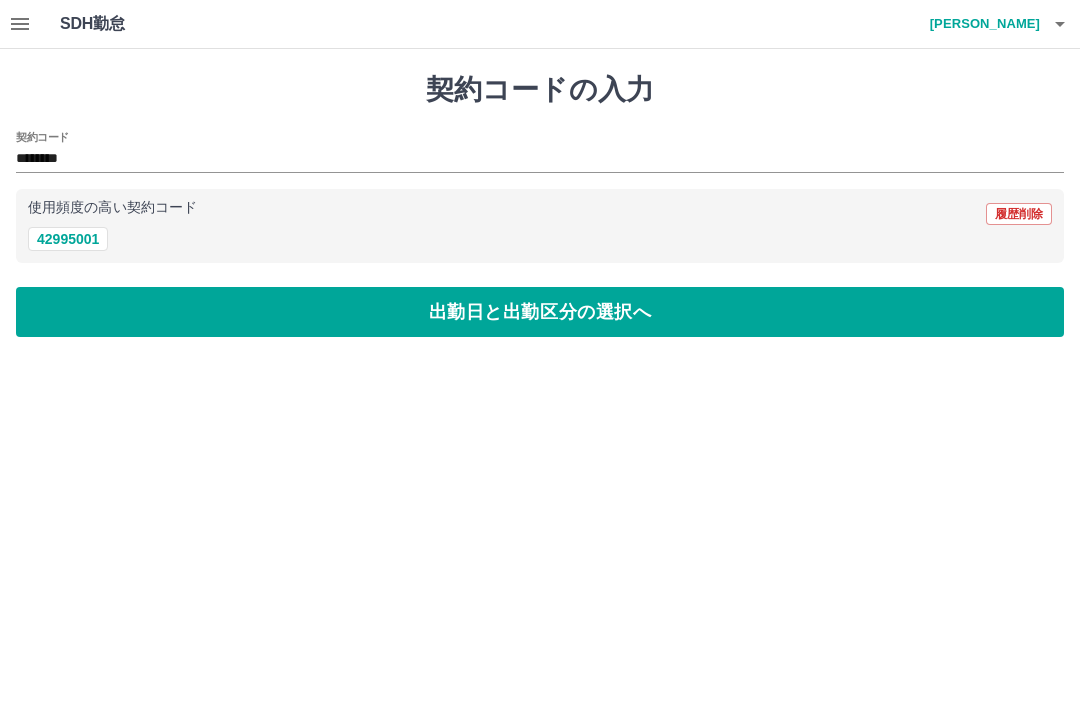 click on "出勤日と出勤区分の選択へ" at bounding box center (540, 312) 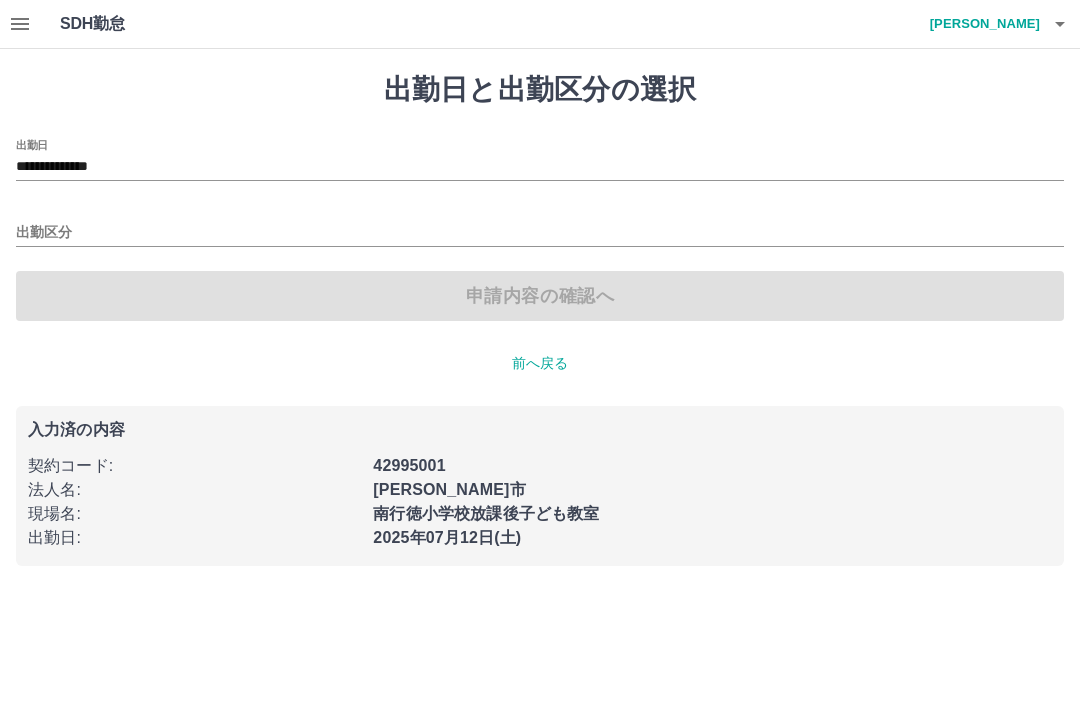 click on "出勤区分" at bounding box center (540, 233) 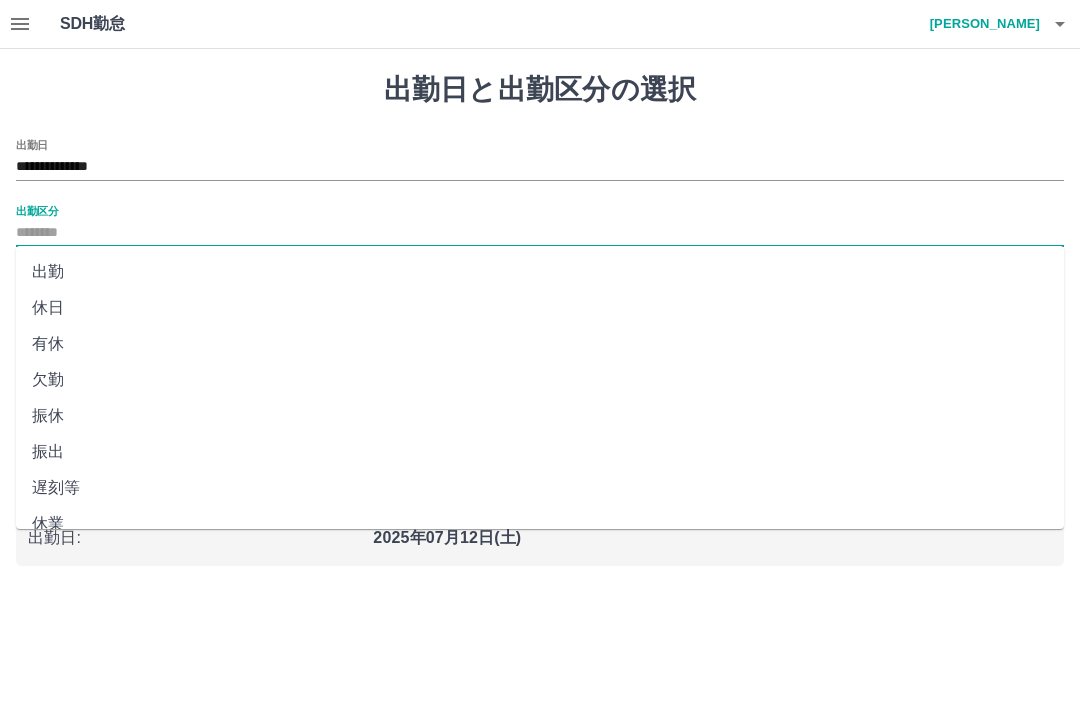 click on "出勤" at bounding box center [540, 272] 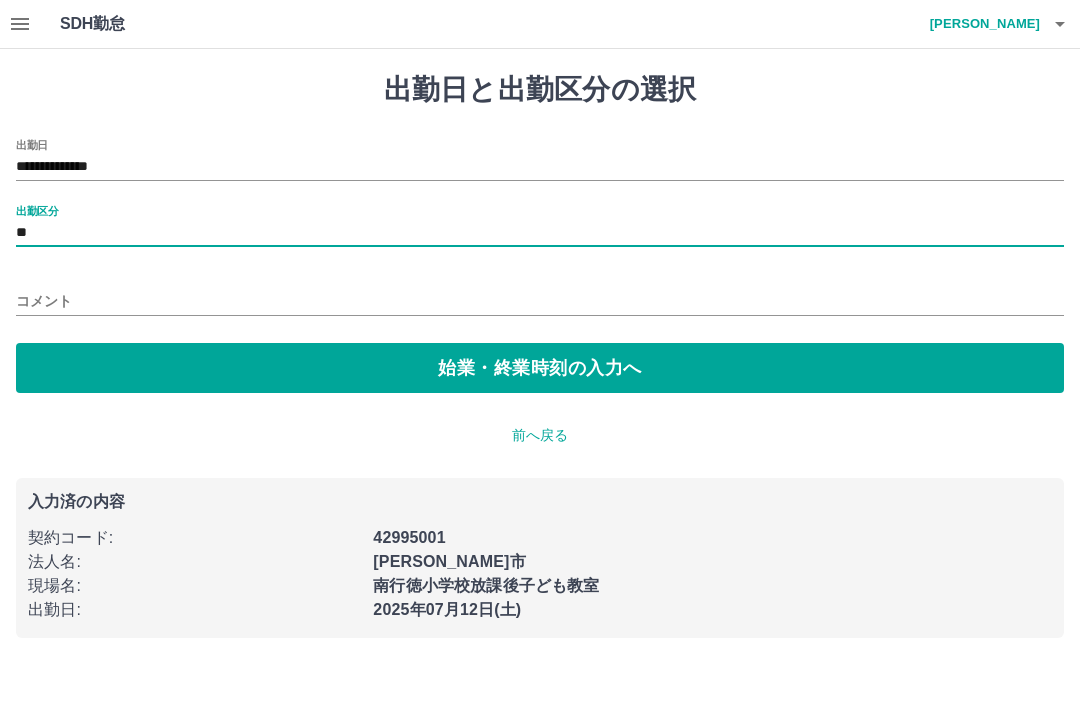 click on "始業・終業時刻の入力へ" at bounding box center (540, 368) 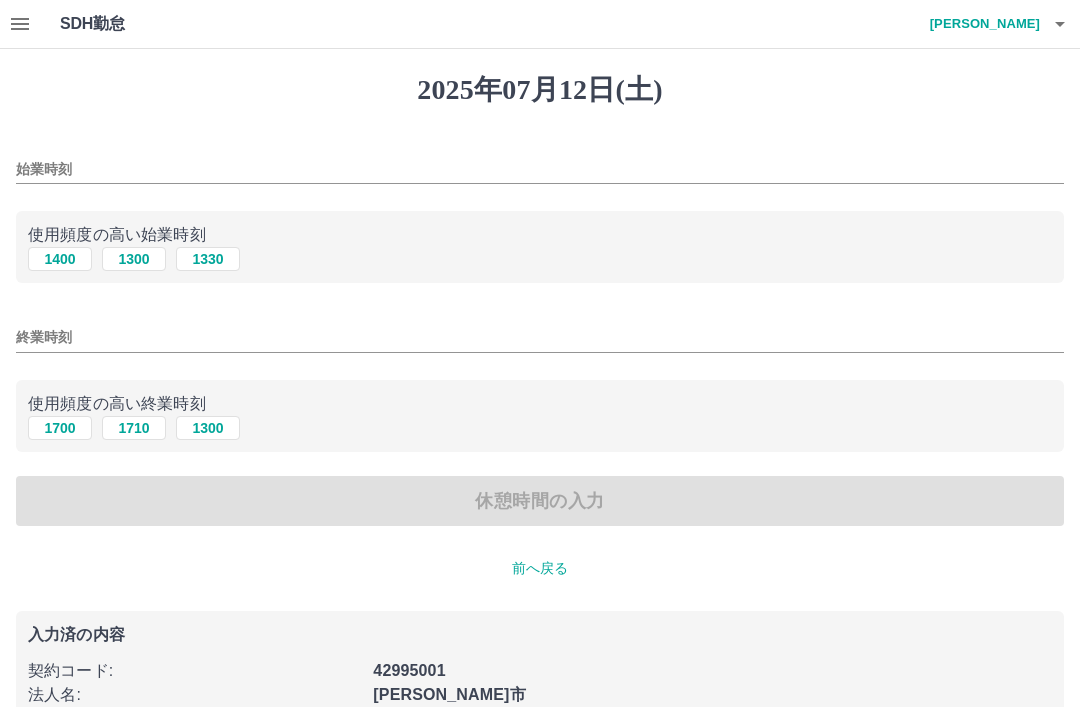 click on "1300" at bounding box center (134, 259) 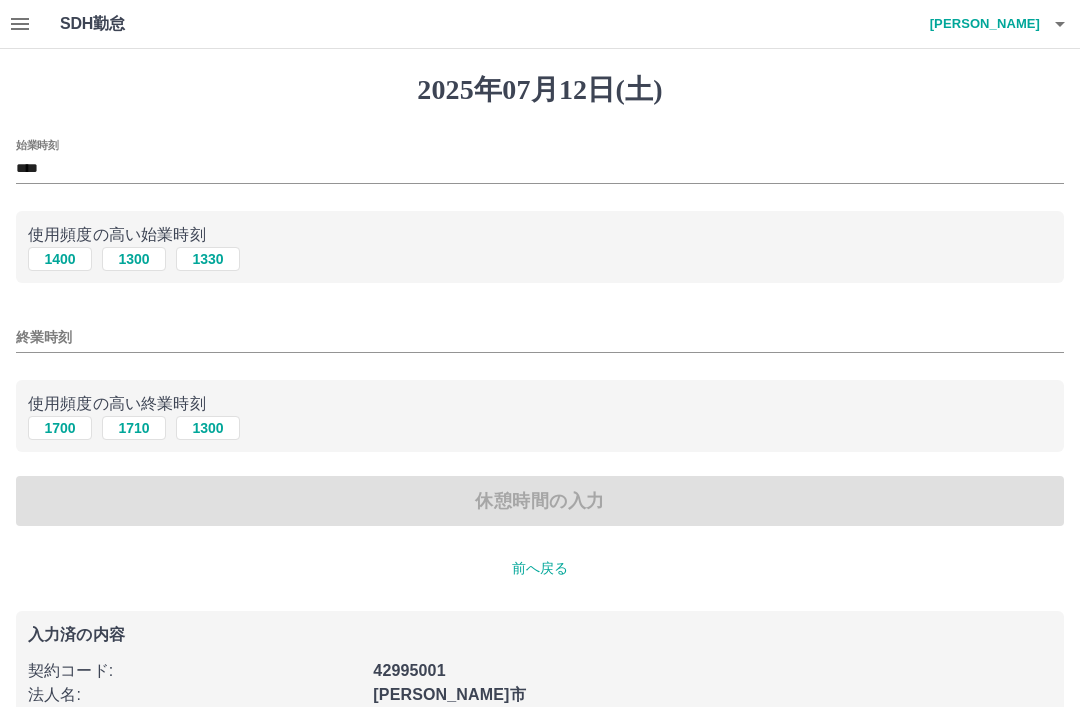 click on "1700" at bounding box center (60, 428) 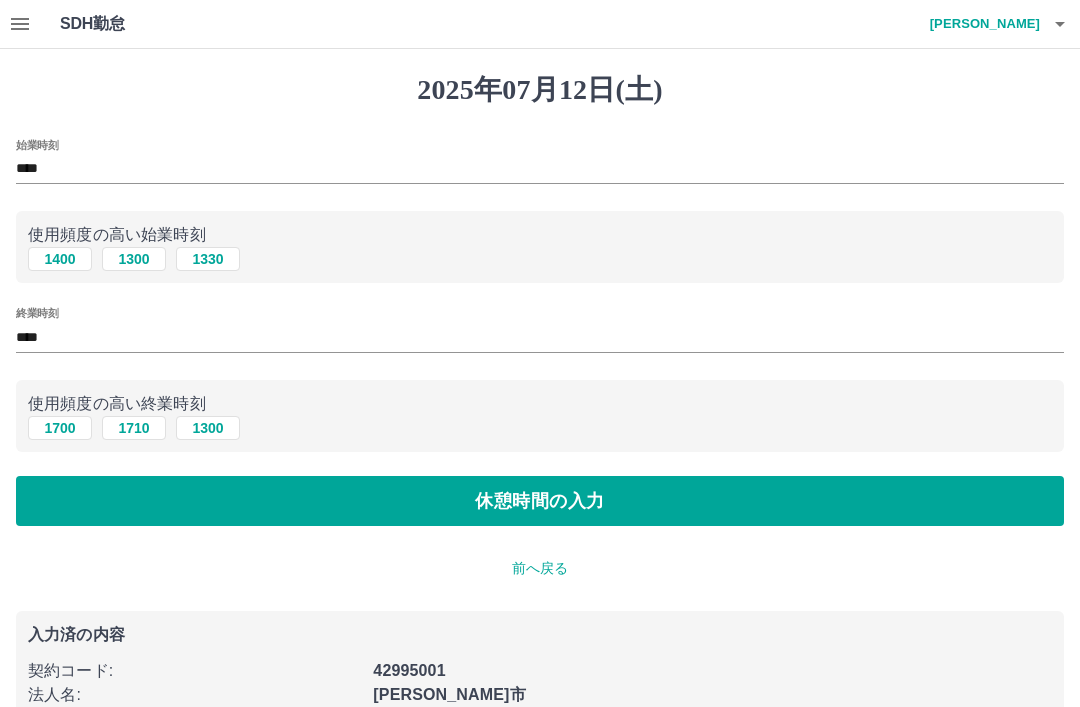 click on "休憩時間の入力" at bounding box center [540, 501] 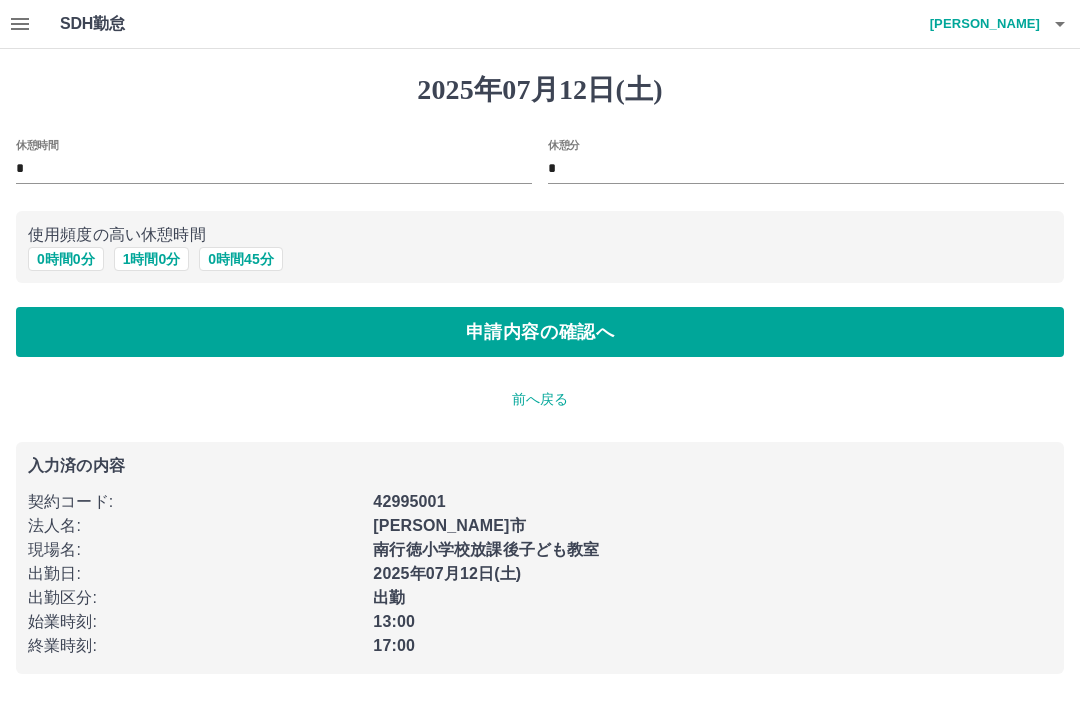 click on "申請内容の確認へ" at bounding box center [540, 332] 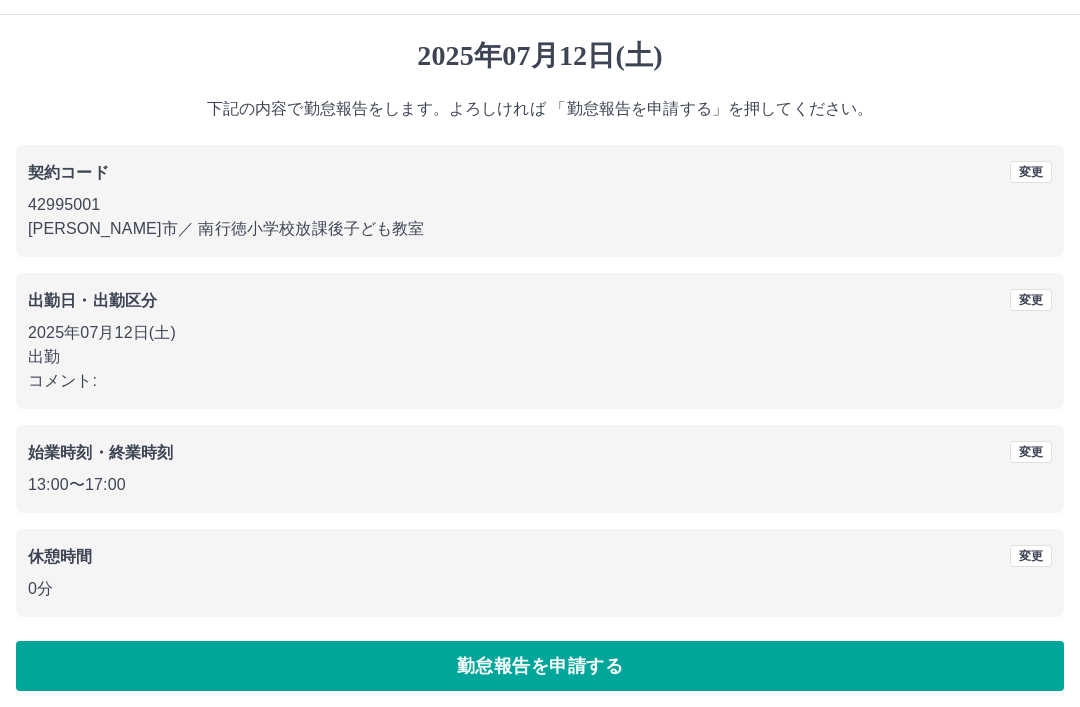 scroll, scrollTop: 41, scrollLeft: 0, axis: vertical 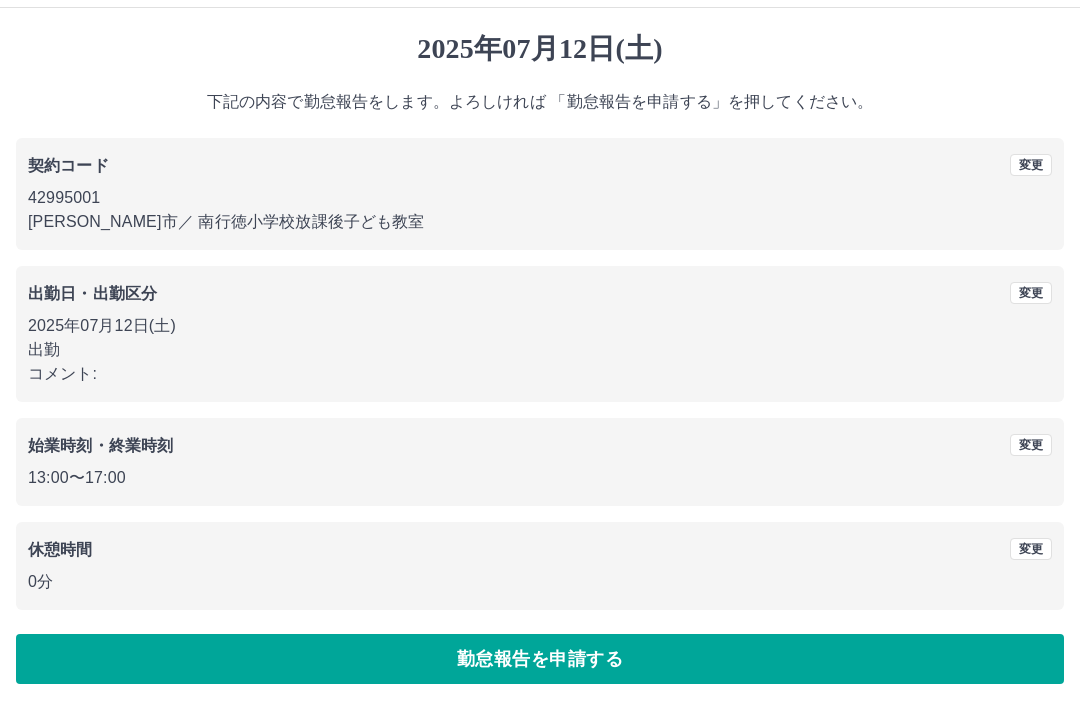 click on "勤怠報告を申請する" at bounding box center [540, 659] 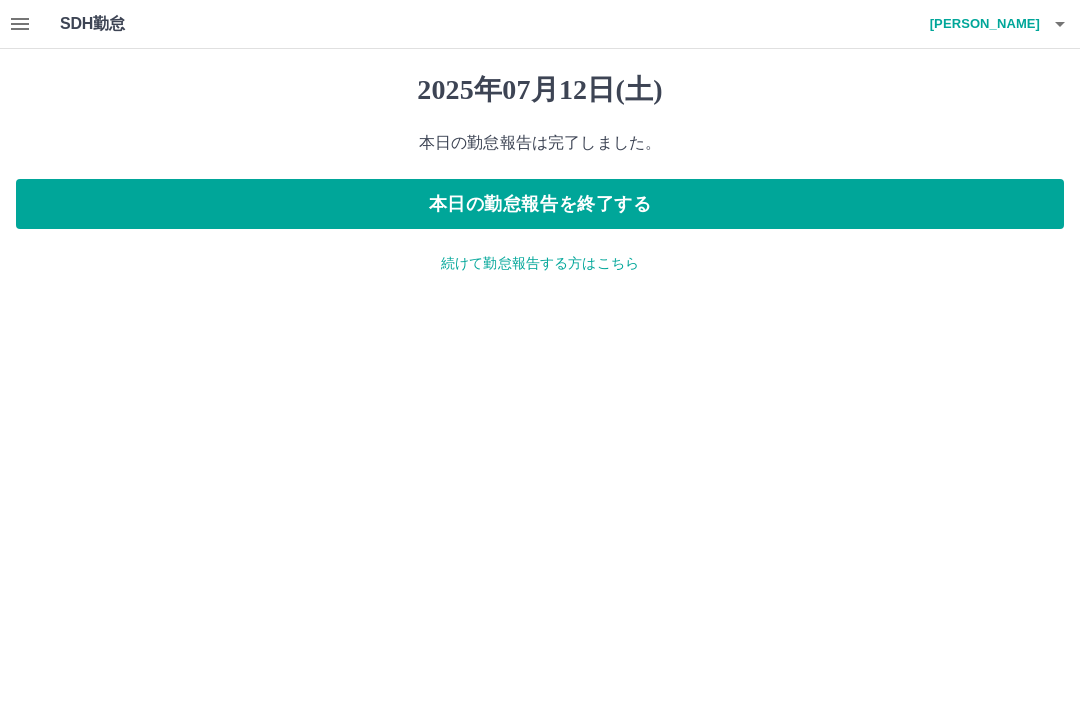 scroll, scrollTop: 0, scrollLeft: 0, axis: both 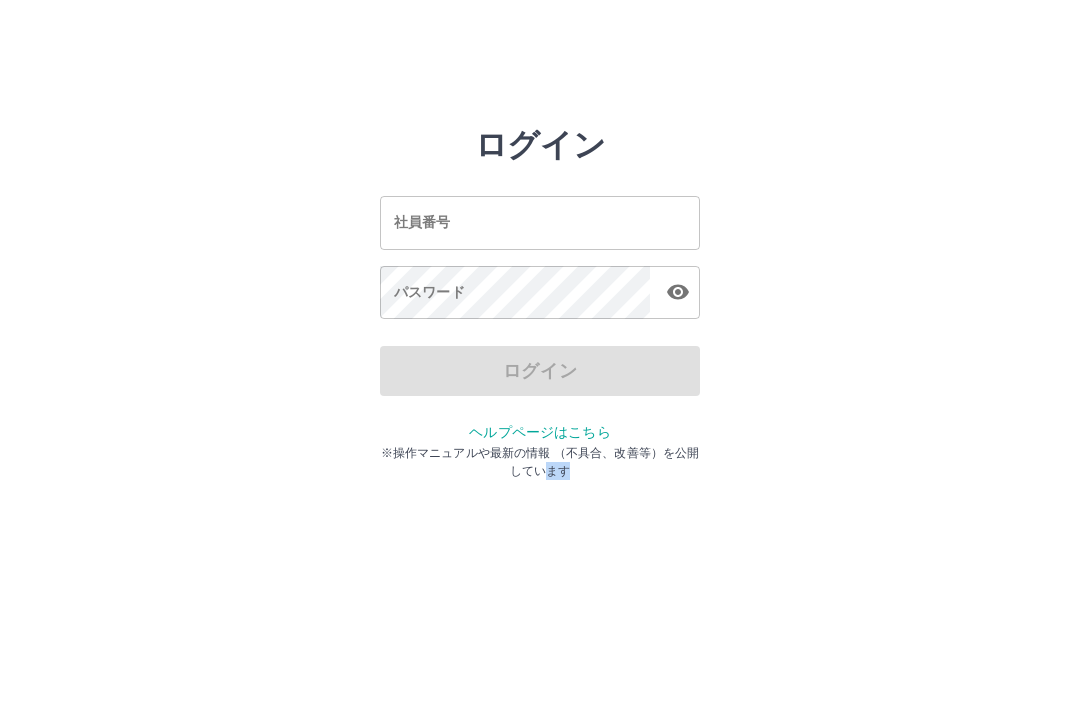 click on "社員番号" at bounding box center (540, 222) 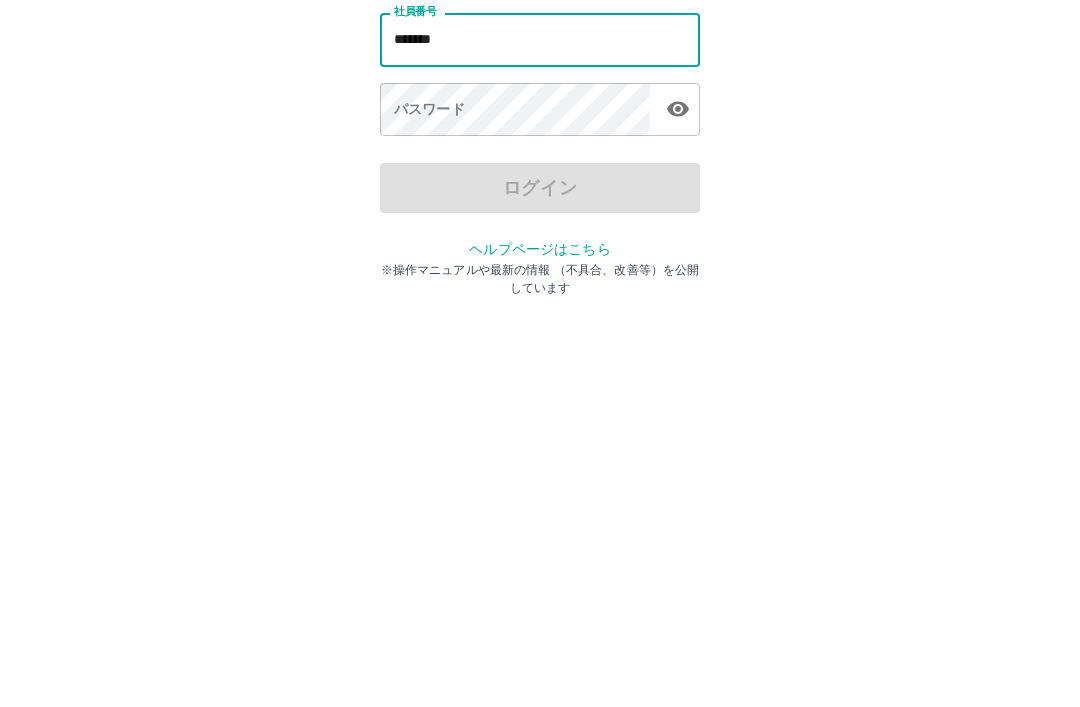 type on "*******" 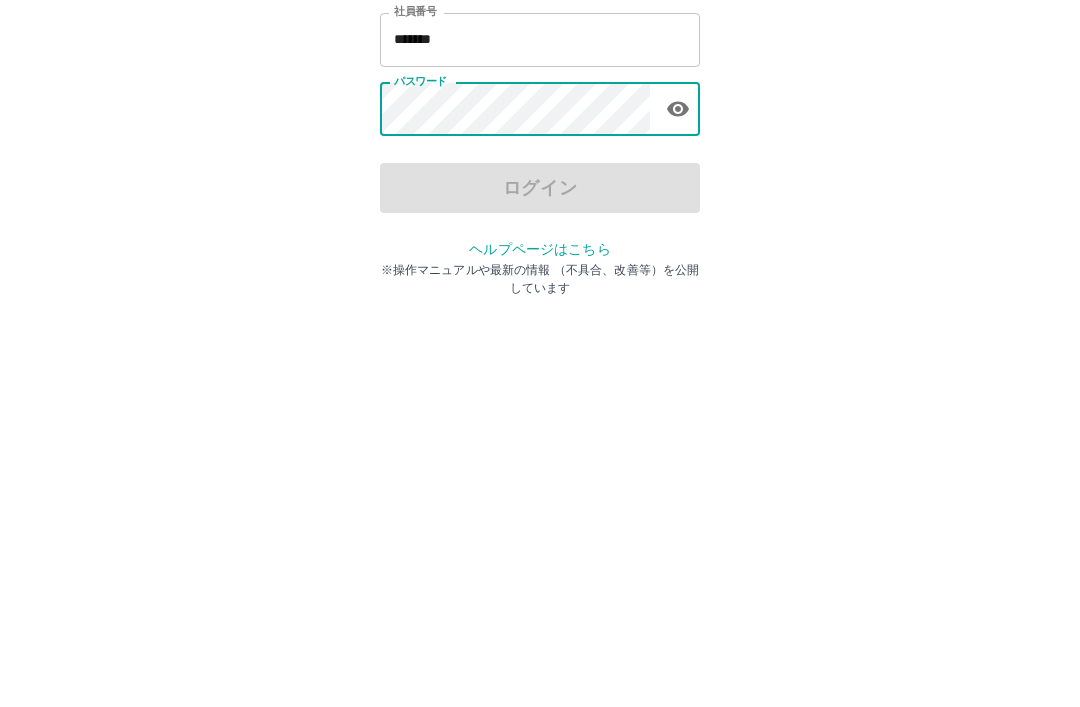 click 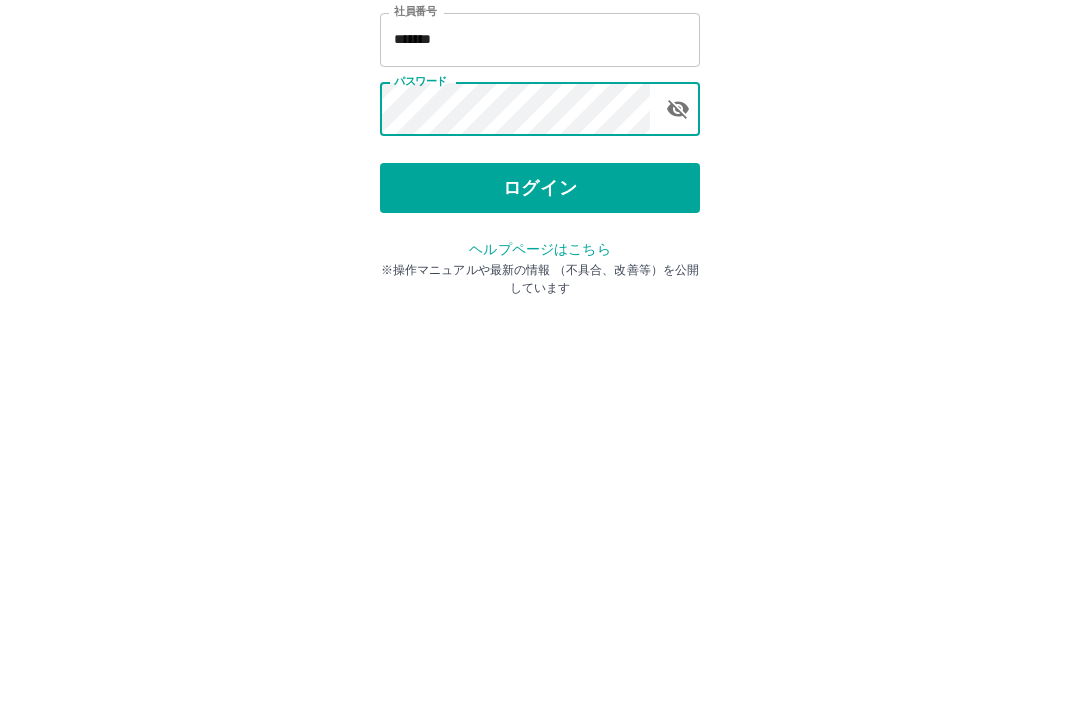 click on "ログイン" at bounding box center (540, 371) 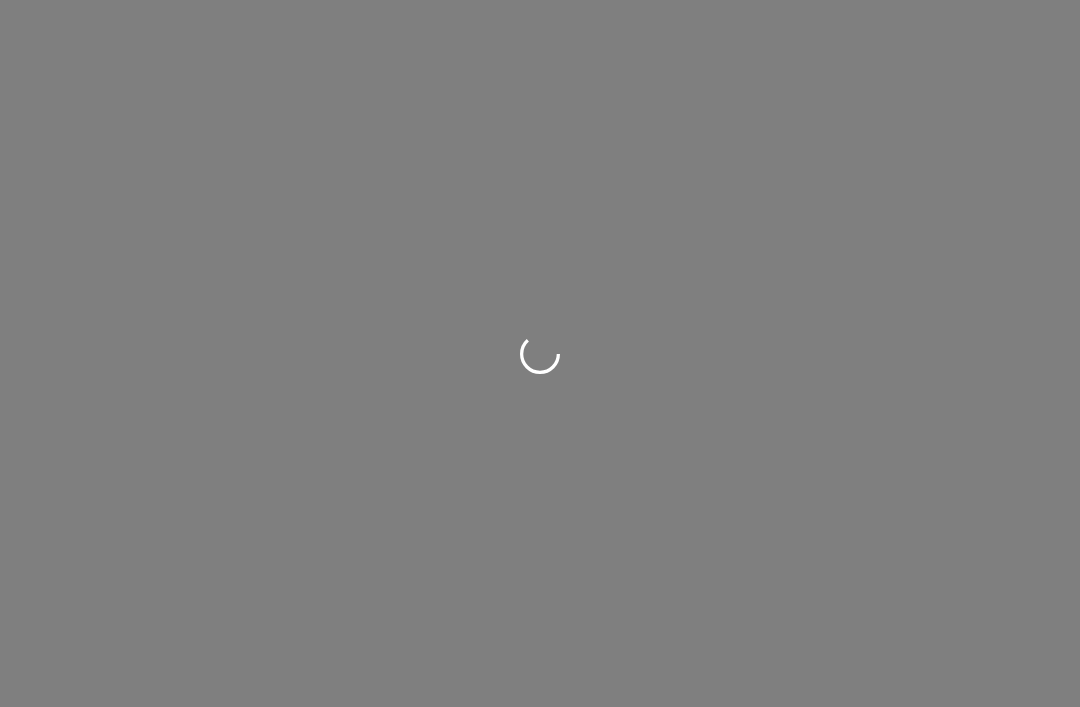 scroll, scrollTop: 0, scrollLeft: 0, axis: both 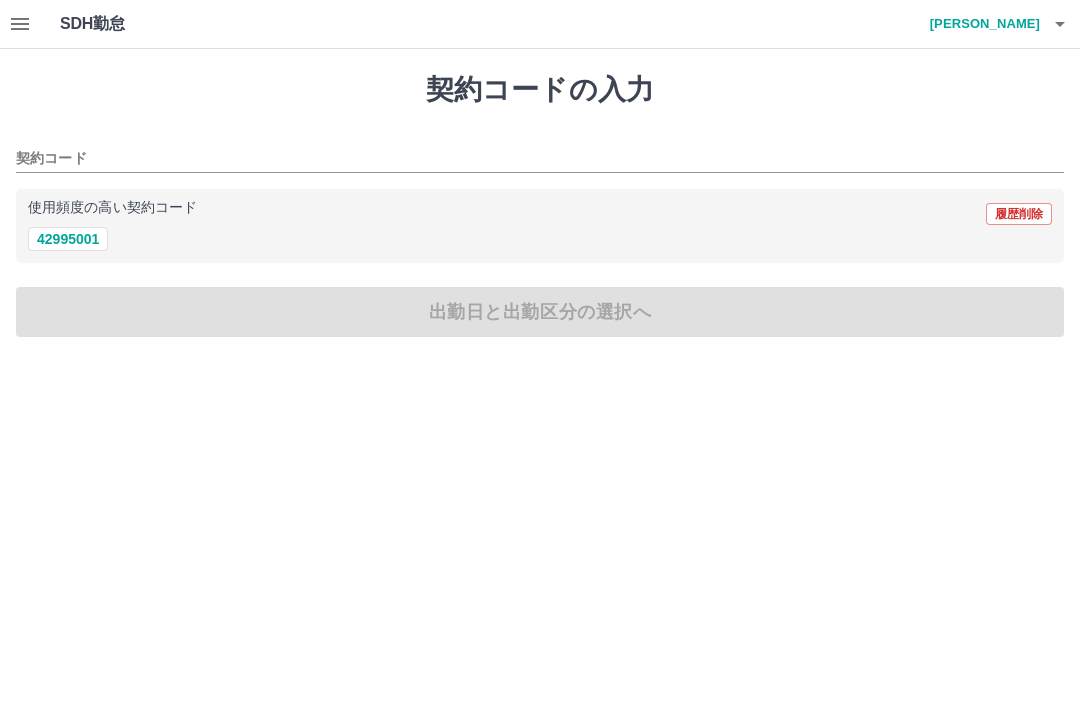 click on "契約コードの入力 契約コード 使用頻度の高い契約コード 履歴削除 42995001 出勤日と出勤区分の選択へ" at bounding box center [540, 205] 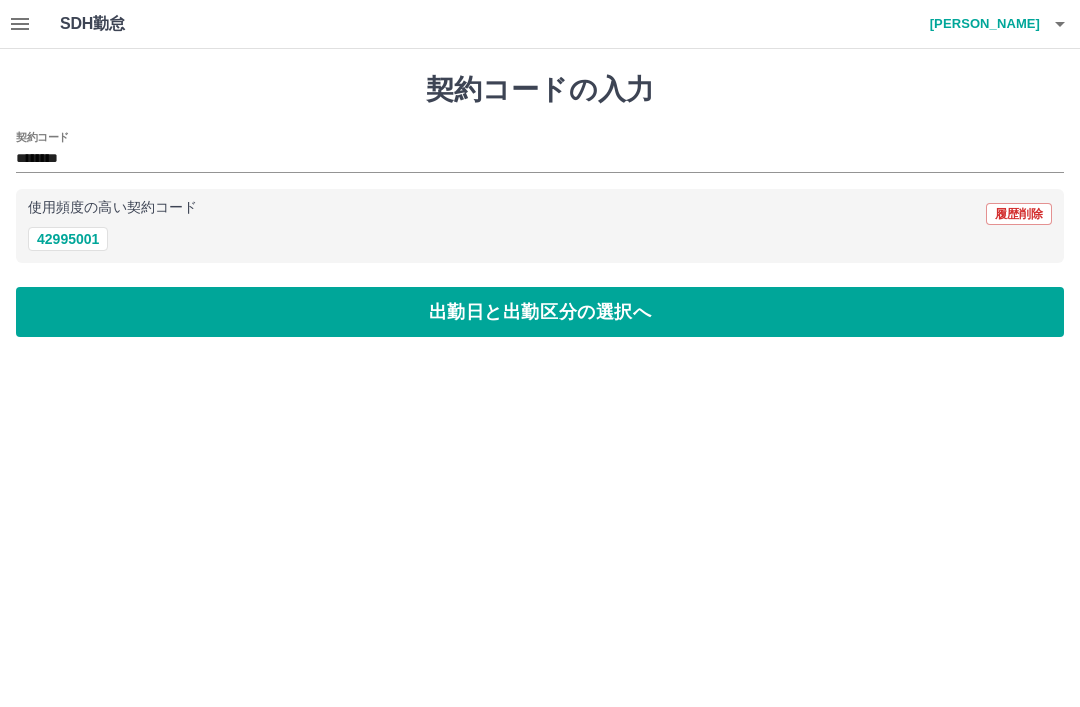 click on "出勤日と出勤区分の選択へ" at bounding box center [540, 312] 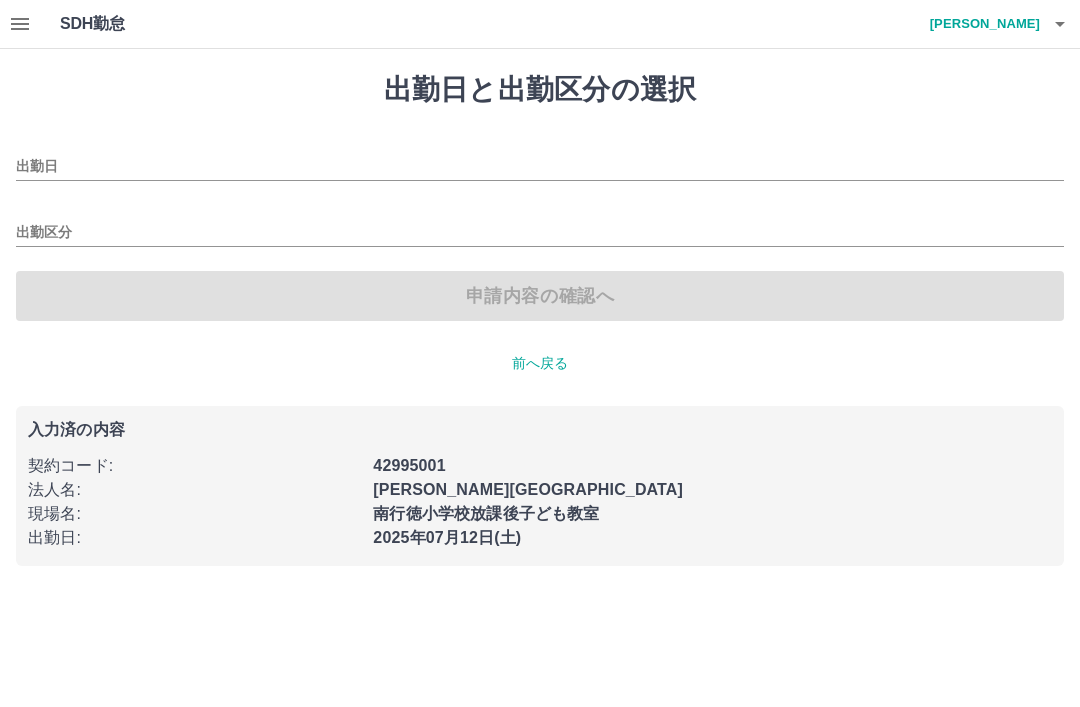 type on "**********" 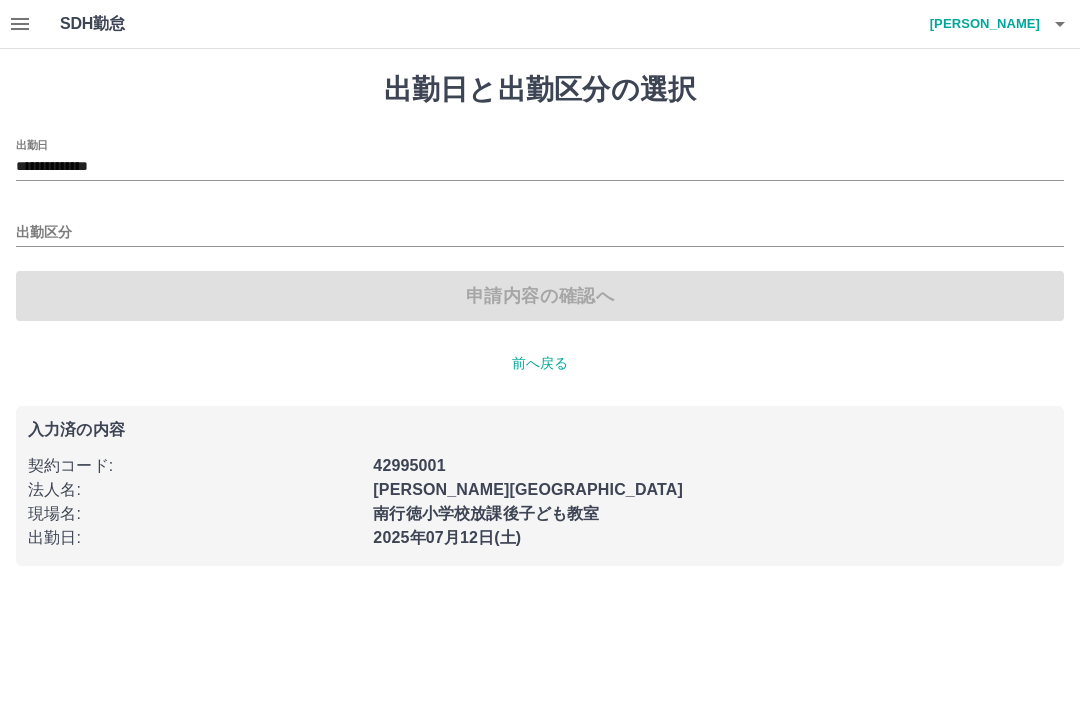 click on "申請内容の確認へ" at bounding box center (540, 296) 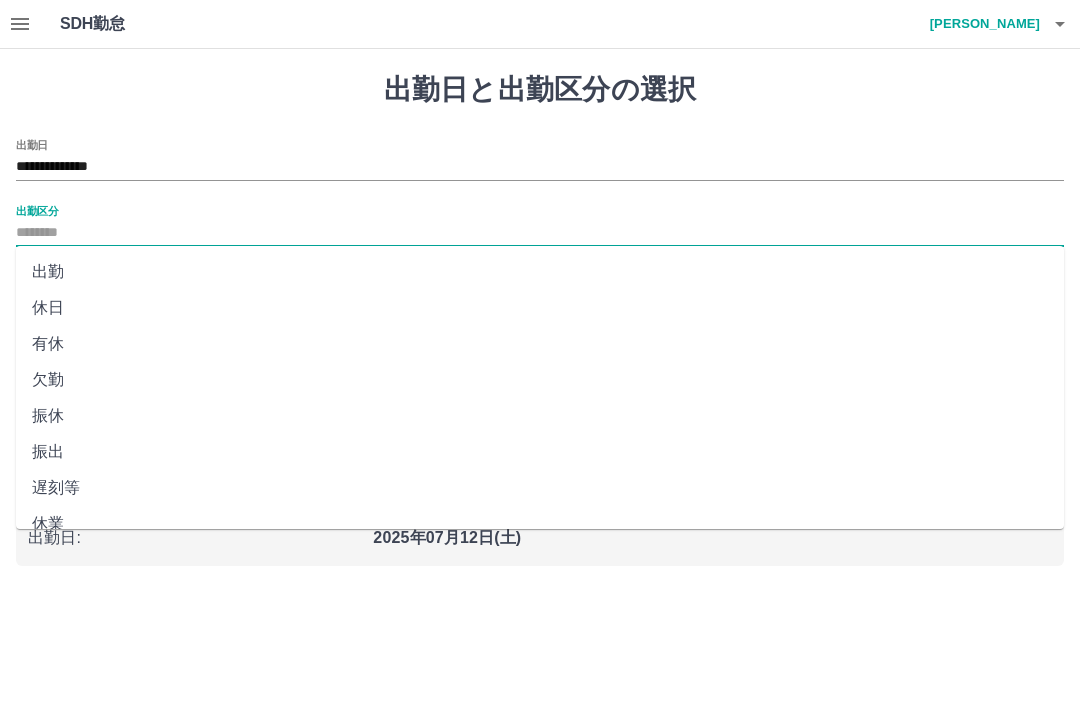 click on "出勤" at bounding box center (540, 272) 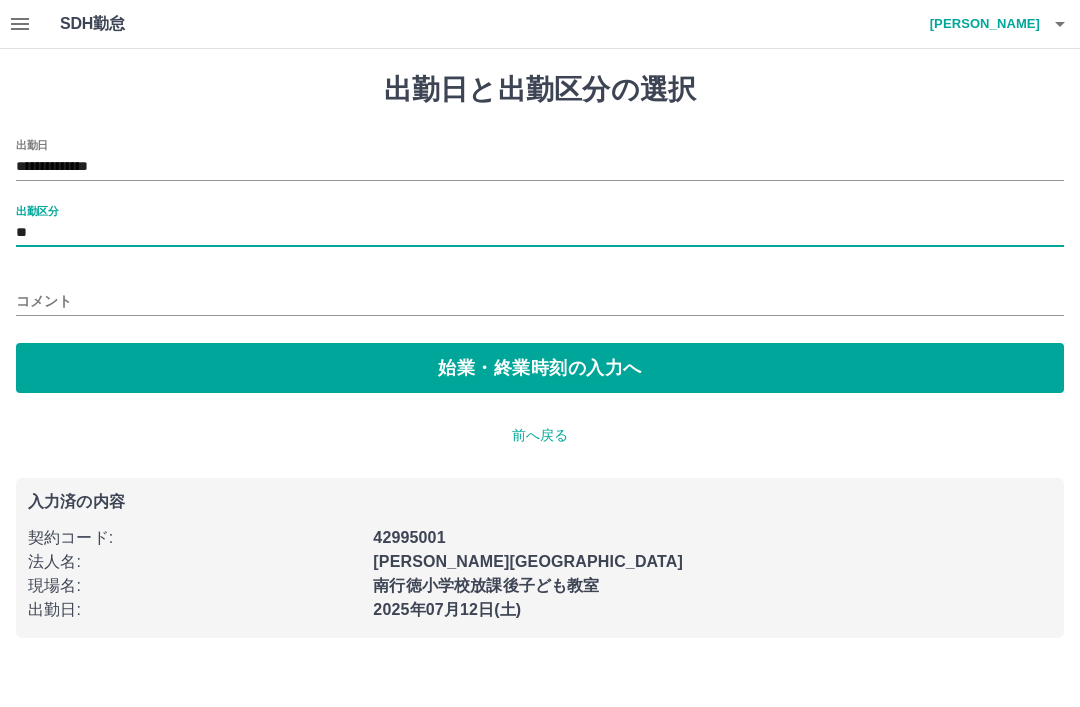 click on "始業・終業時刻の入力へ" at bounding box center [540, 368] 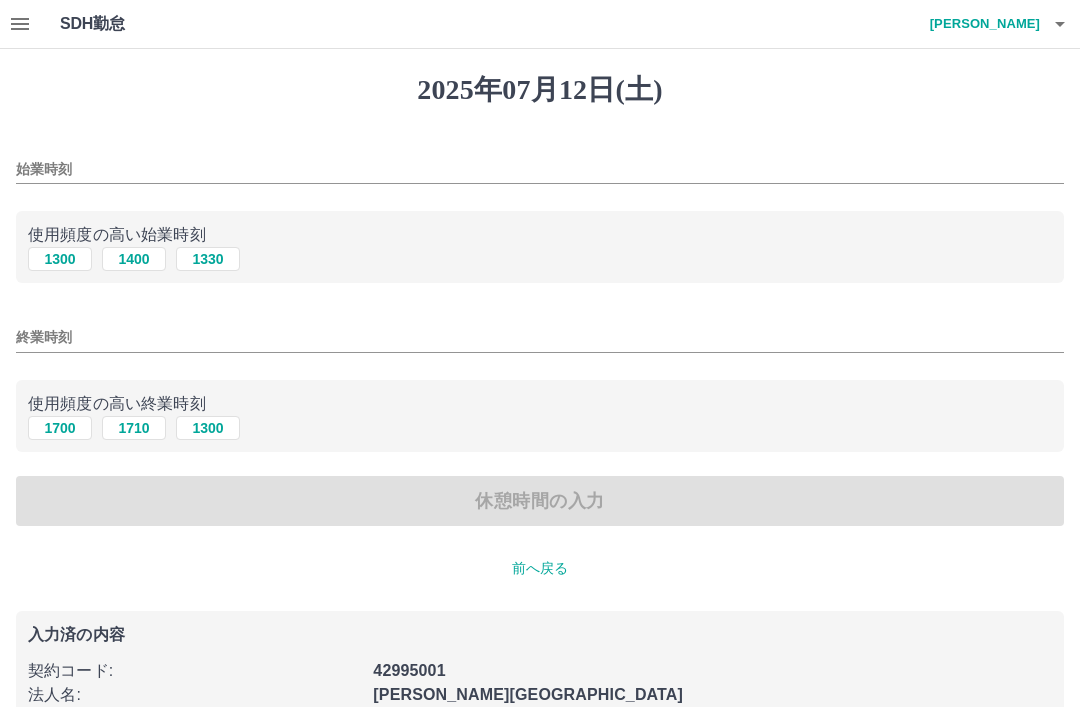 click on "1300" at bounding box center (60, 259) 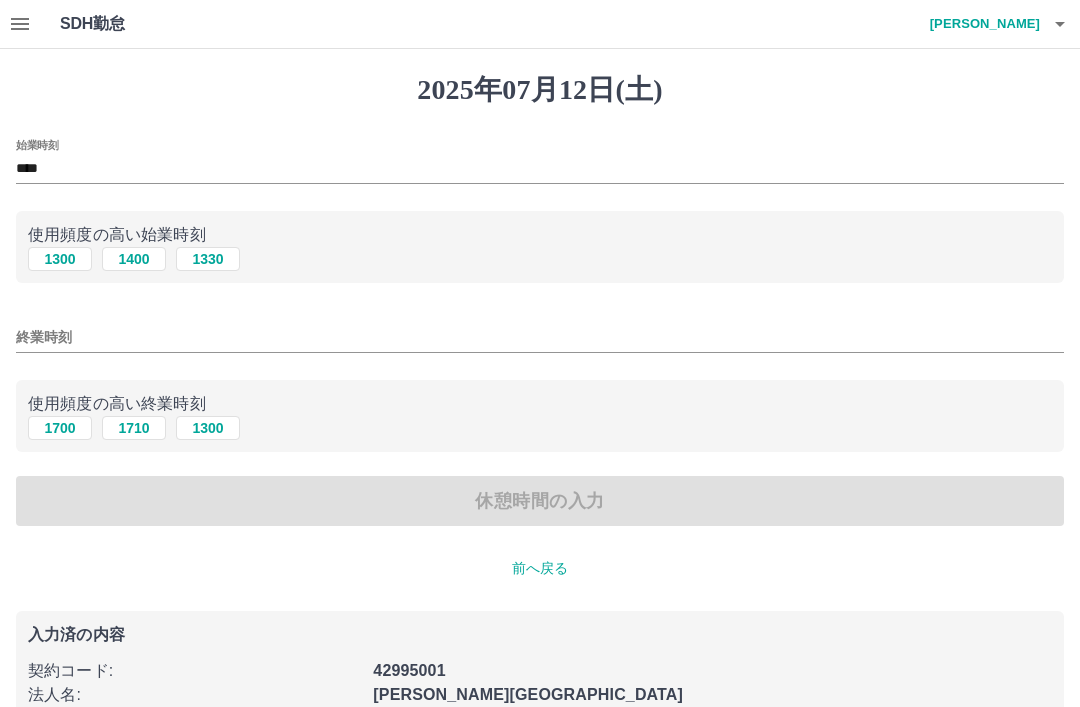 click on "1700" at bounding box center [60, 428] 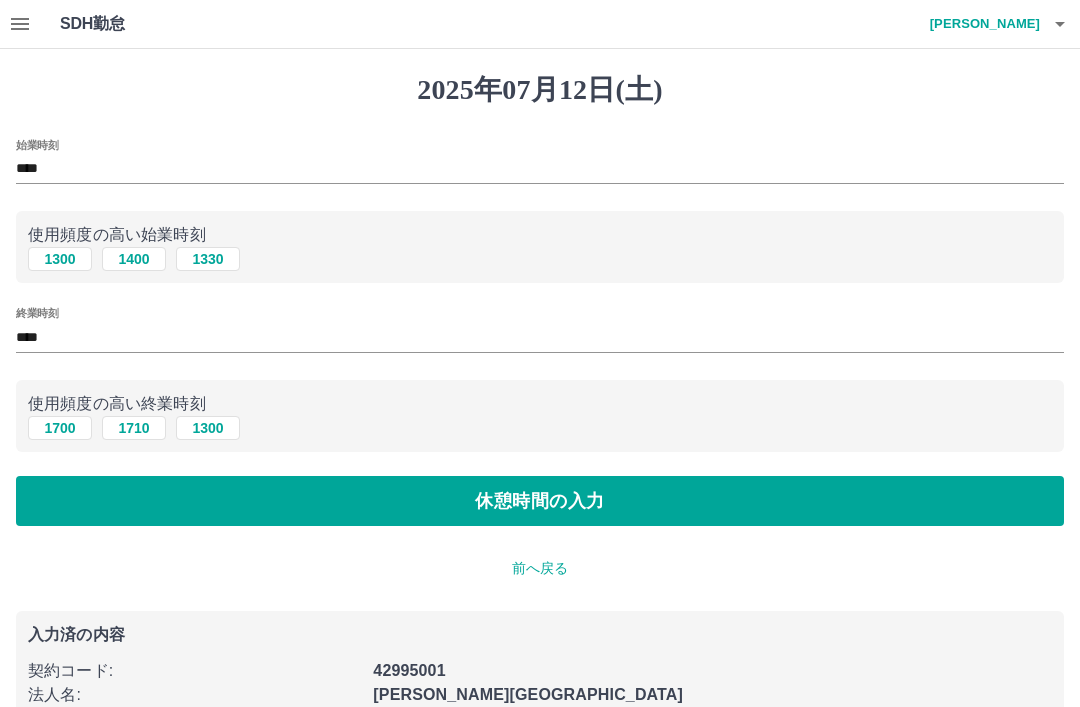 click on "休憩時間の入力" at bounding box center (540, 501) 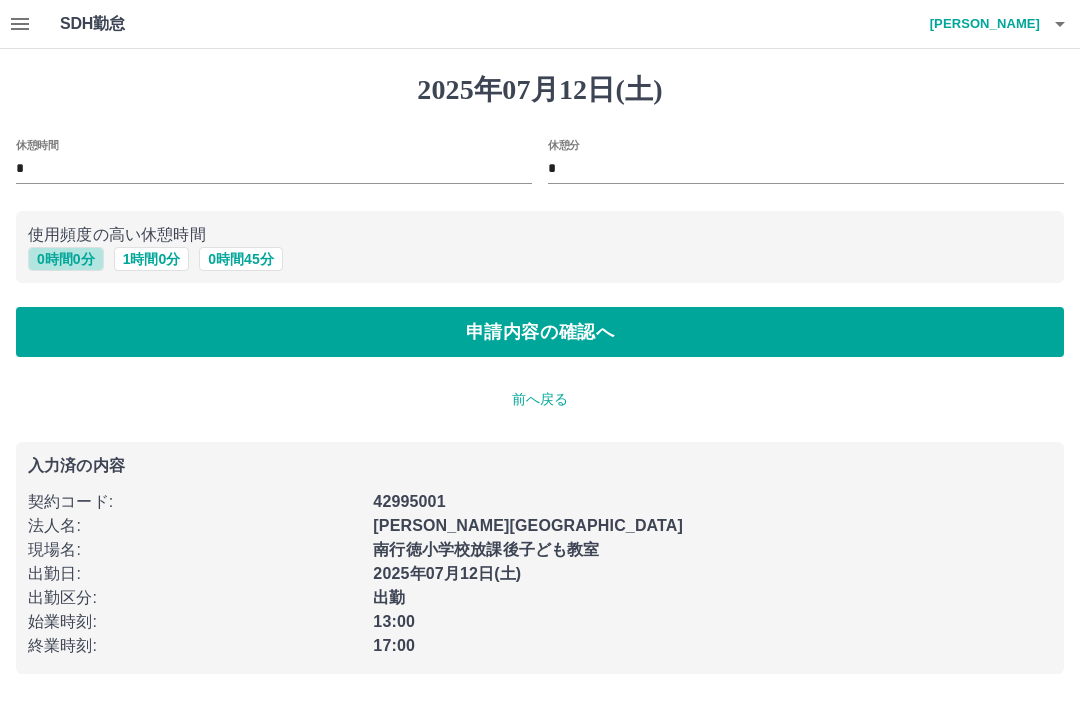 click on "0 時間 0 分" at bounding box center [66, 259] 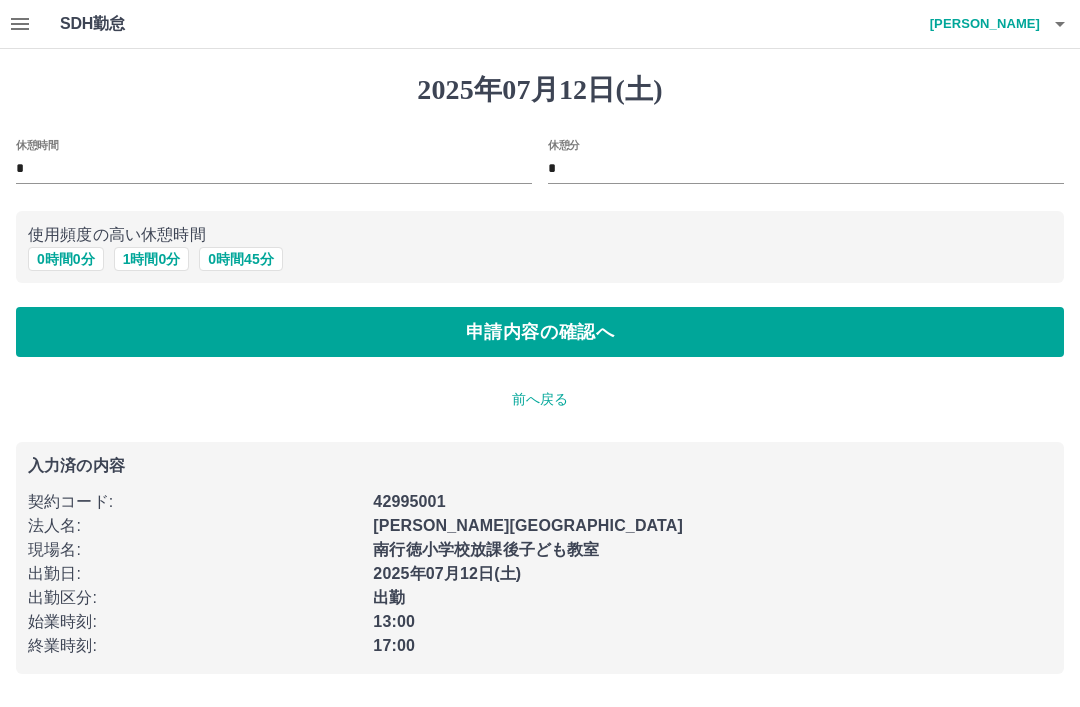 click on "申請内容の確認へ" at bounding box center (540, 332) 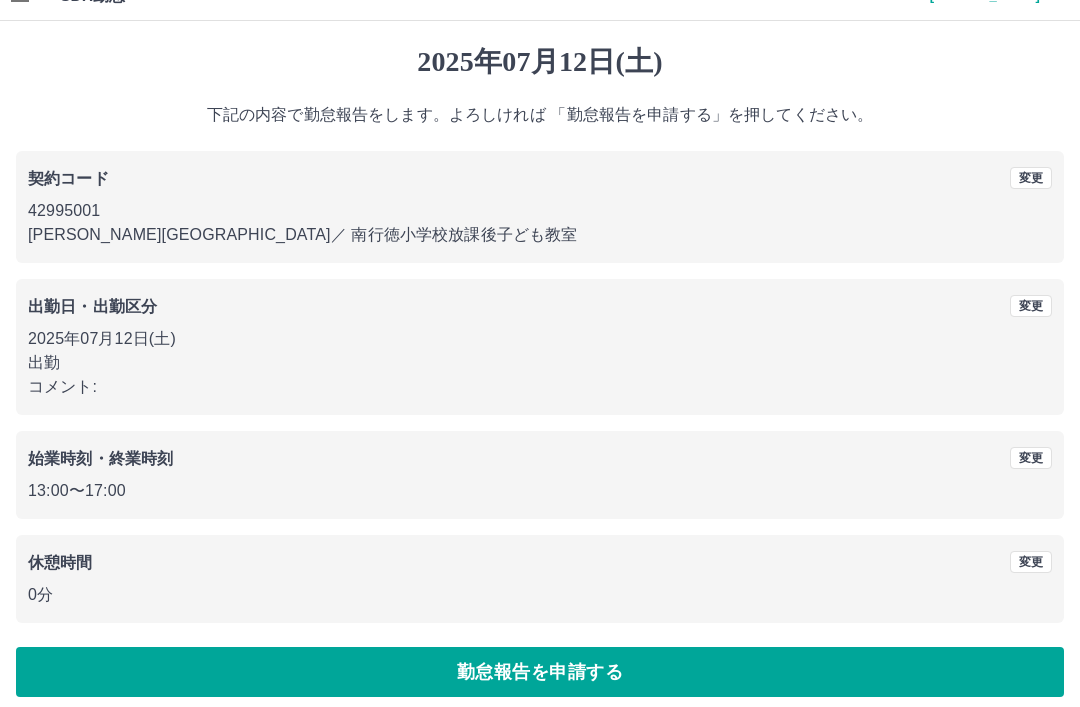 scroll, scrollTop: 41, scrollLeft: 0, axis: vertical 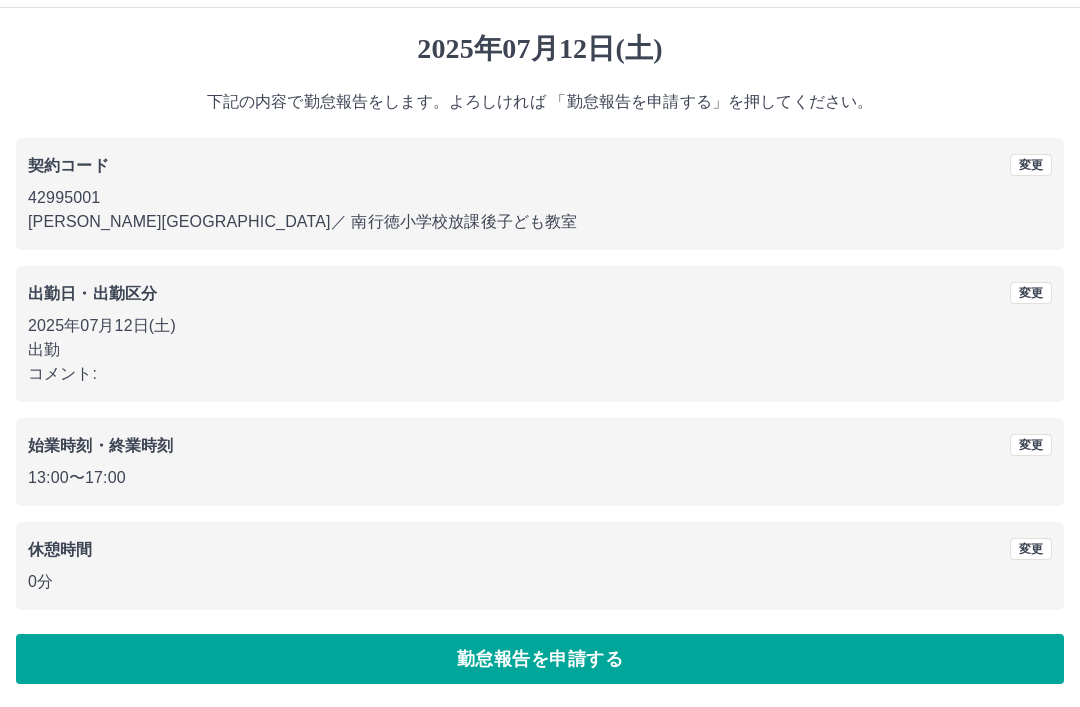 click on "勤怠報告を申請する" at bounding box center [540, 659] 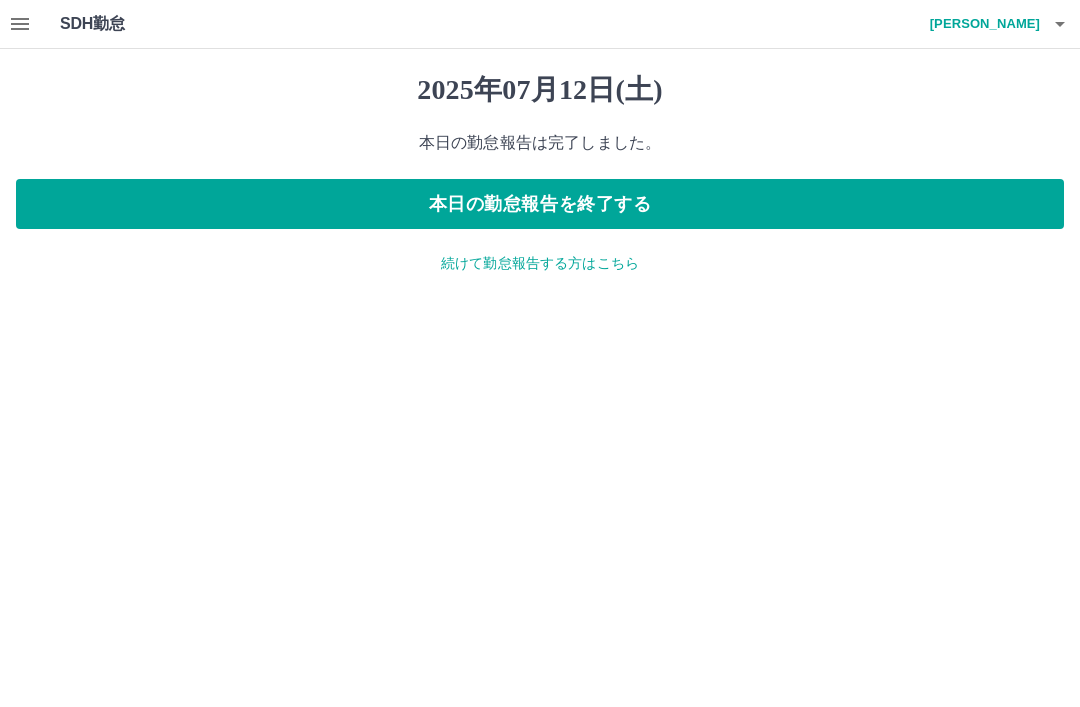 scroll, scrollTop: 0, scrollLeft: 0, axis: both 